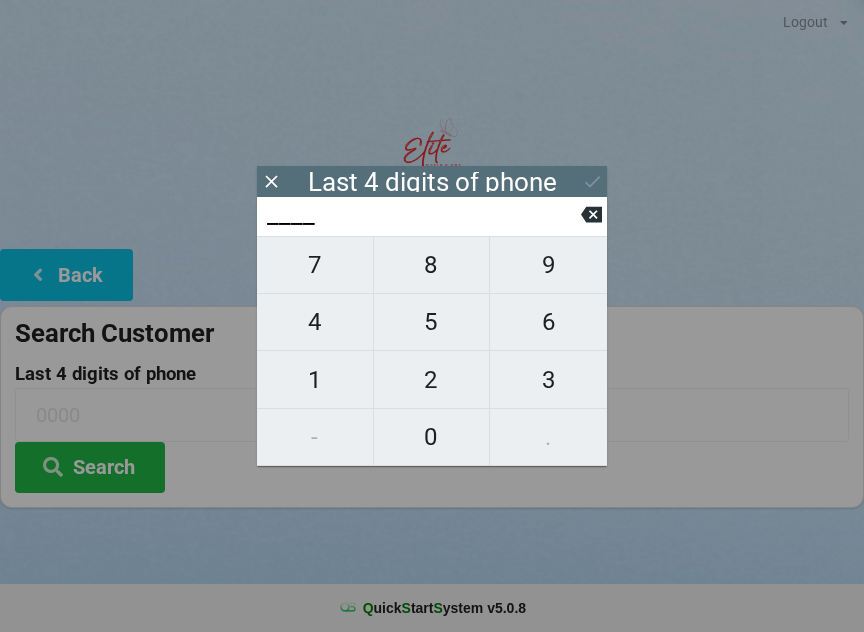 scroll, scrollTop: 17, scrollLeft: 0, axis: vertical 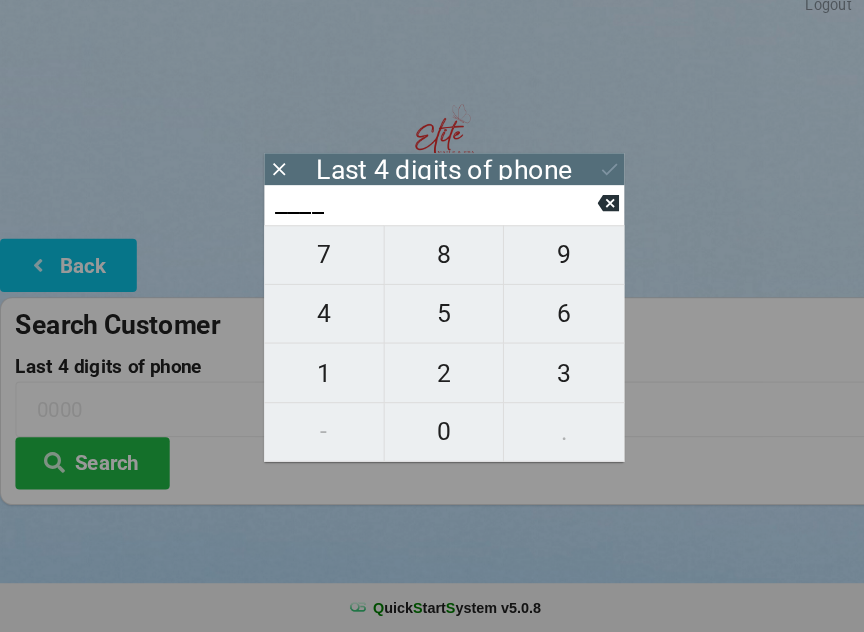 click on "1" at bounding box center (315, 380) 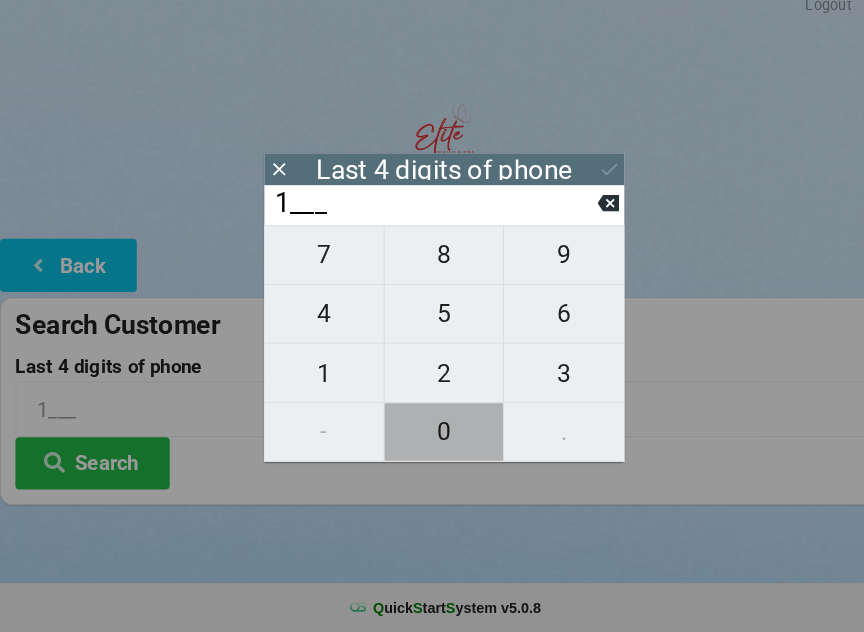 click on "0" at bounding box center (432, 437) 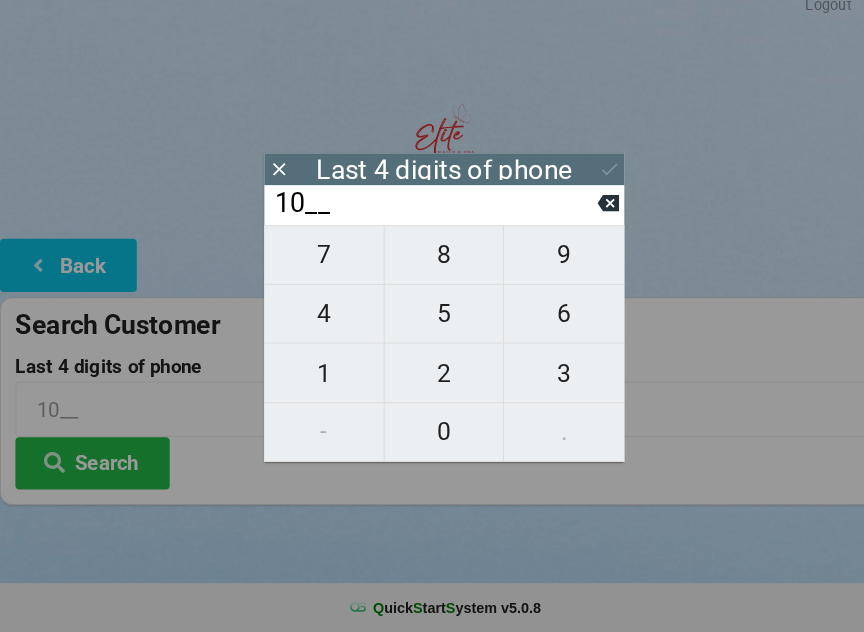 click on "0" at bounding box center [432, 437] 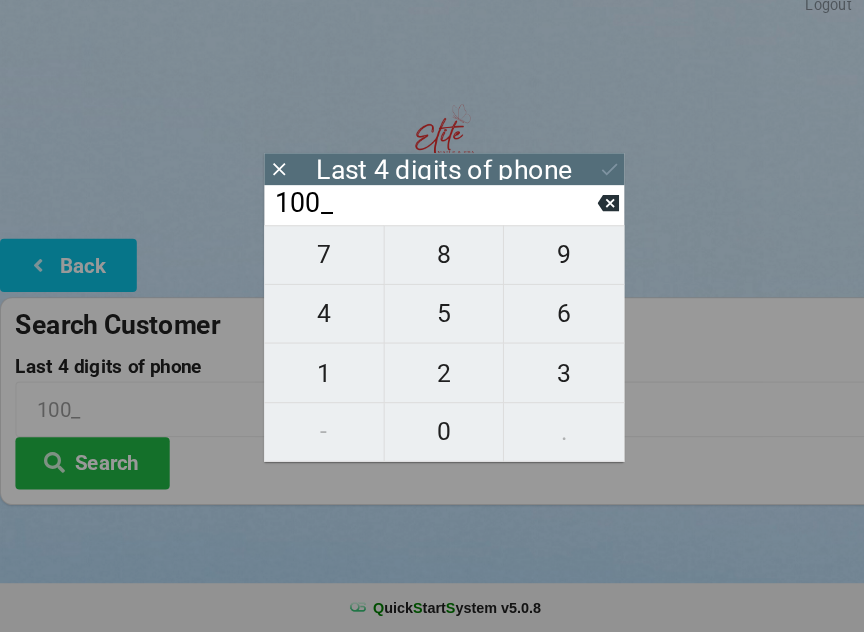 click on "0" at bounding box center [432, 437] 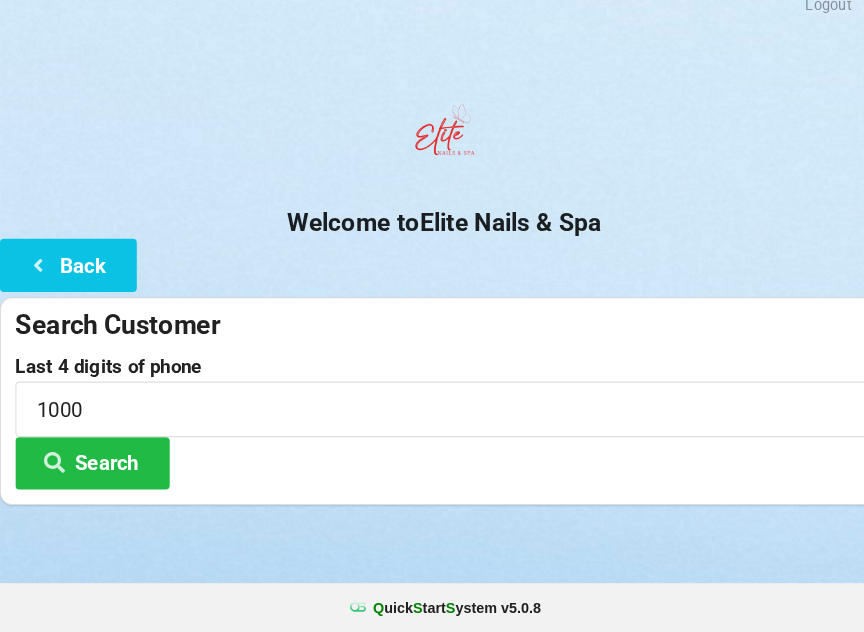 click on "Search" at bounding box center (90, 467) 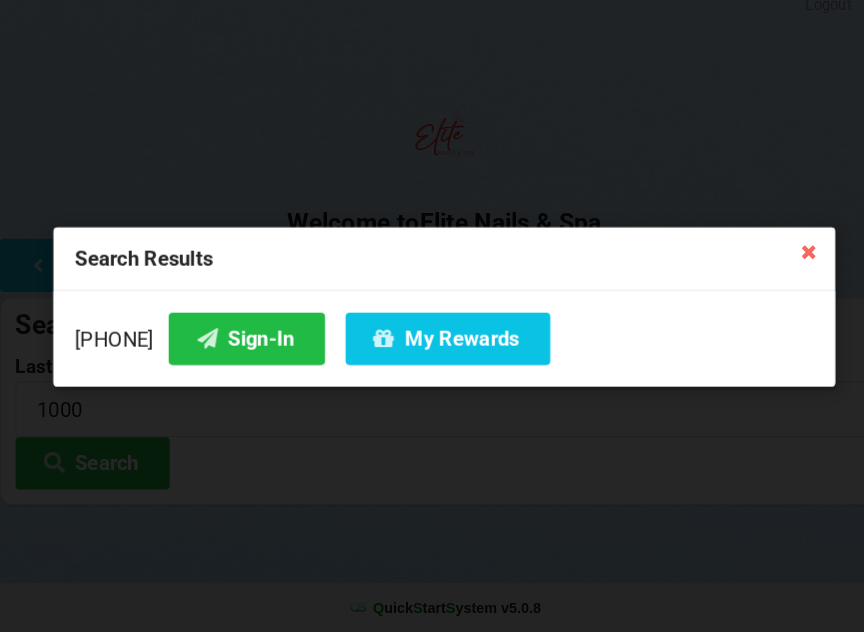 click at bounding box center [786, 261] 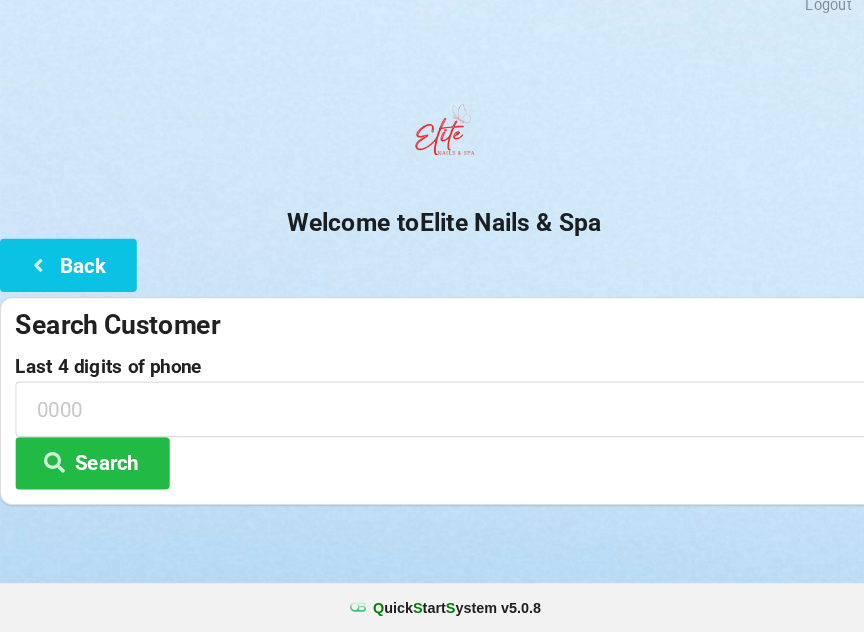 click on "Search" at bounding box center (90, 467) 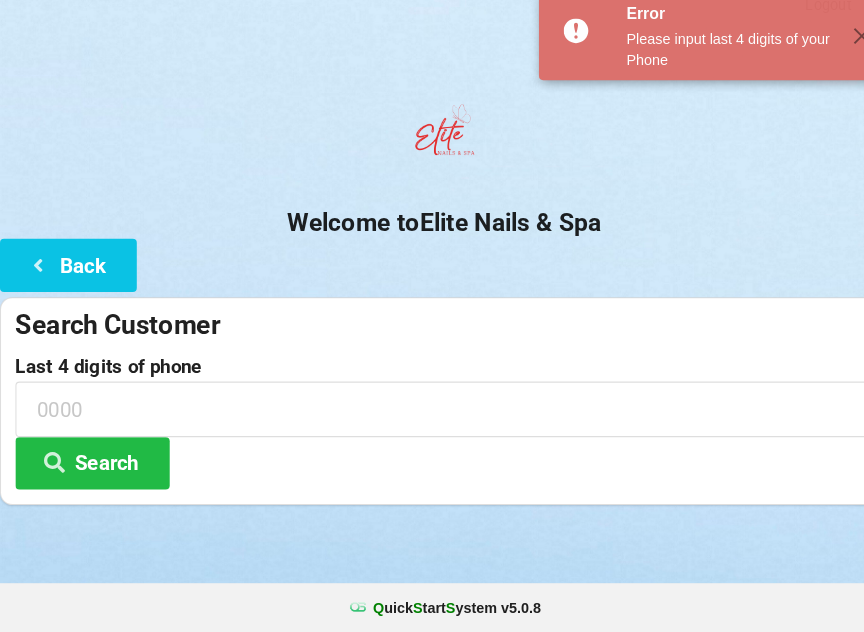 click on "Search" at bounding box center [90, 467] 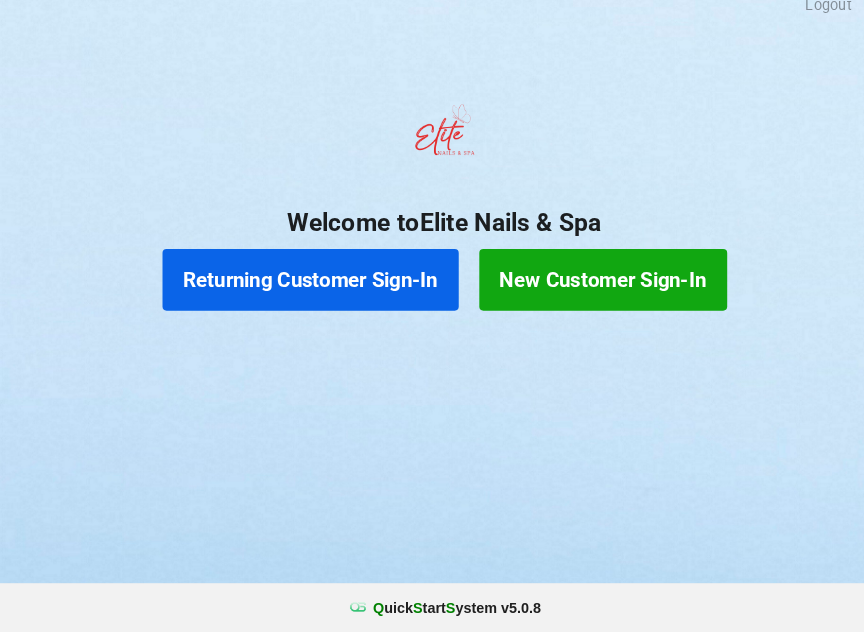 click on "Returning Customer Sign-In" at bounding box center [302, 289] 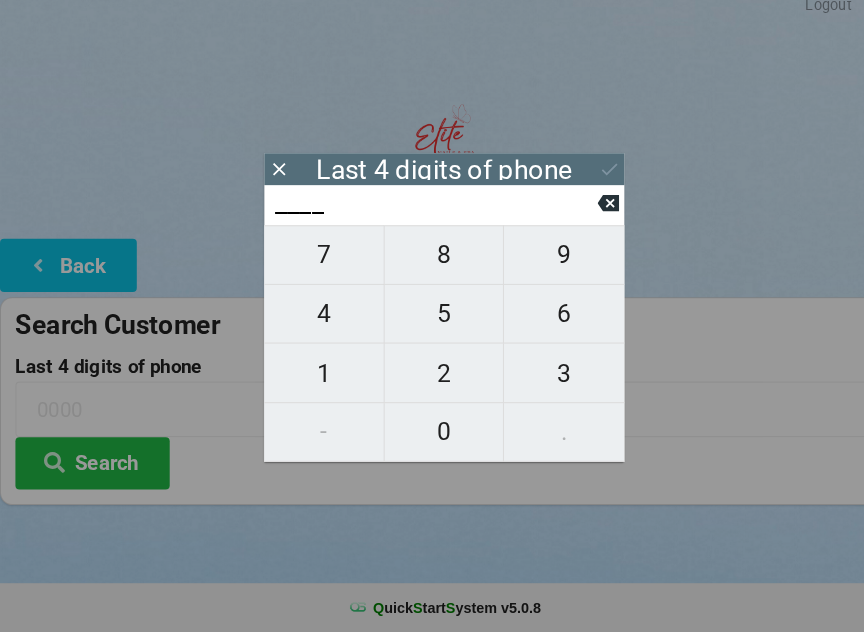 click on "0" at bounding box center (432, 437) 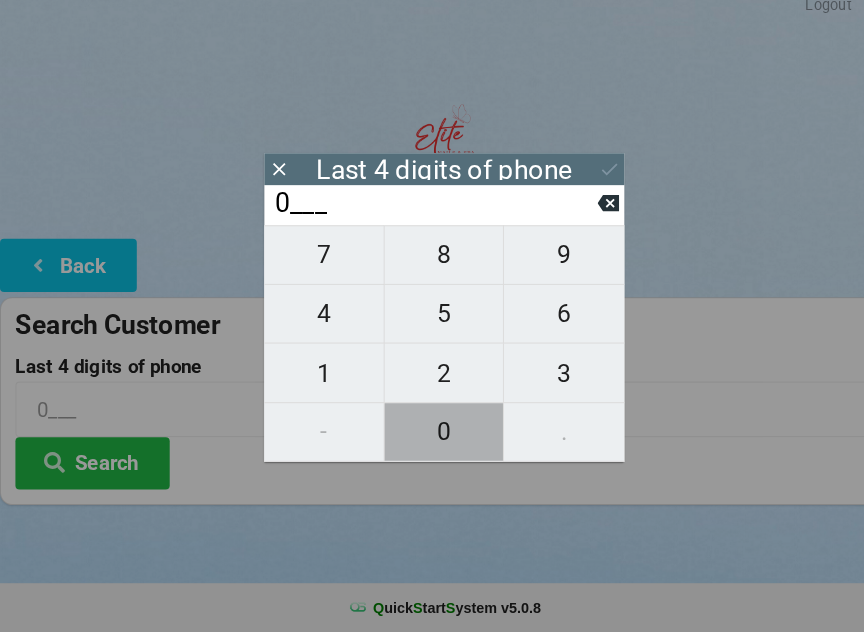 click on "0" at bounding box center (432, 437) 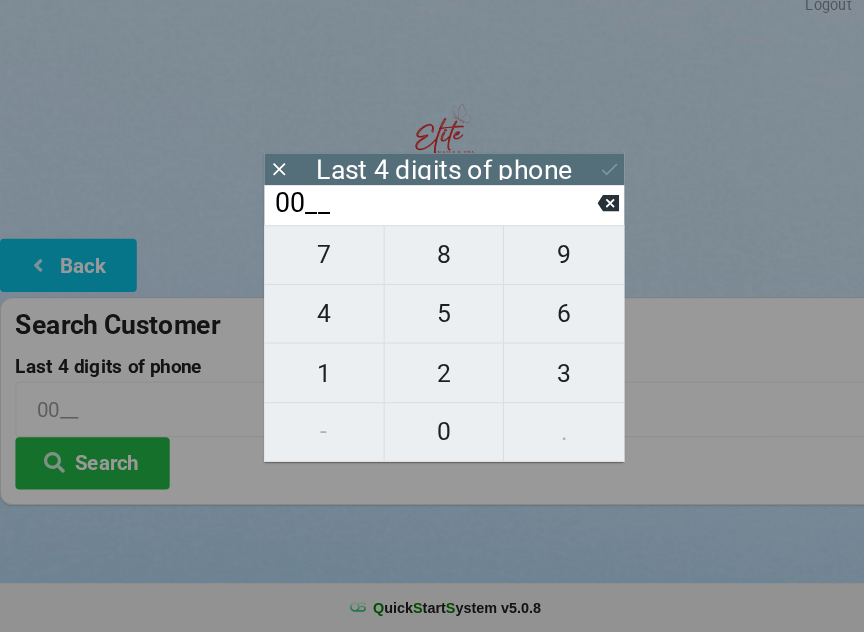 click 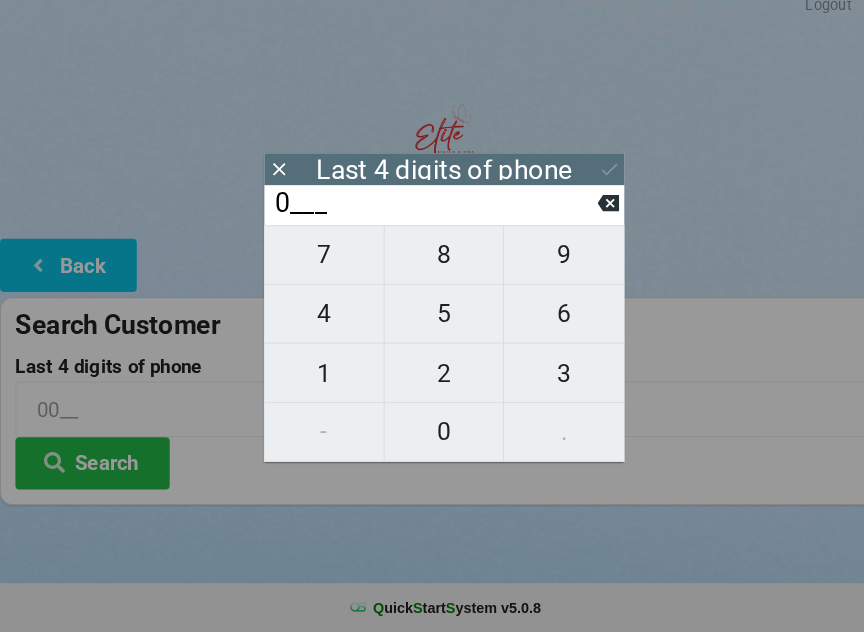 click 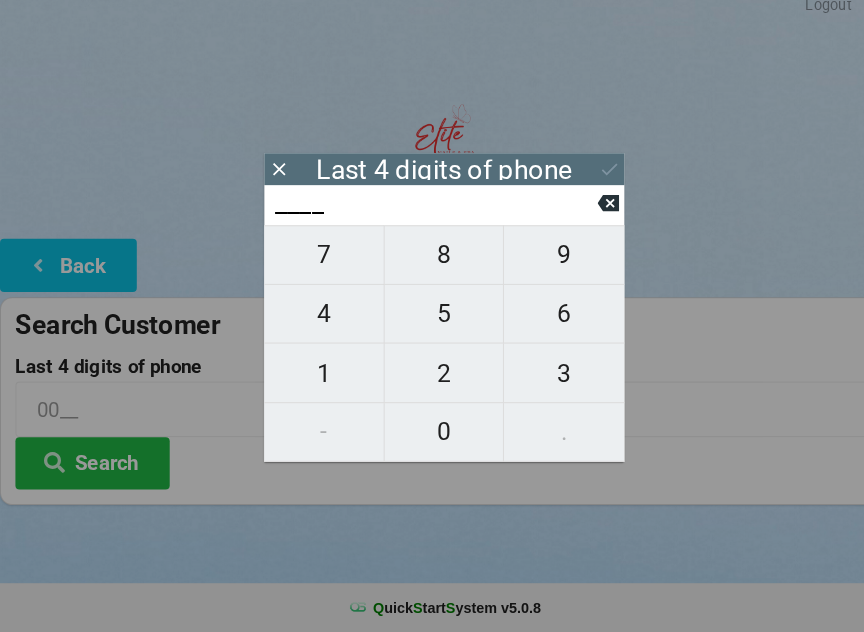 click on "1" at bounding box center [315, 380] 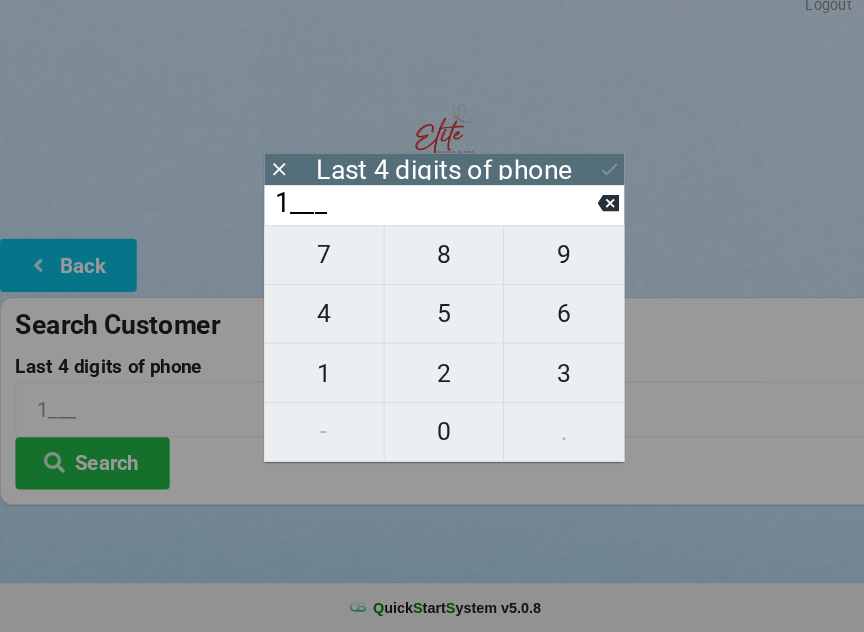 click on "0" at bounding box center (432, 437) 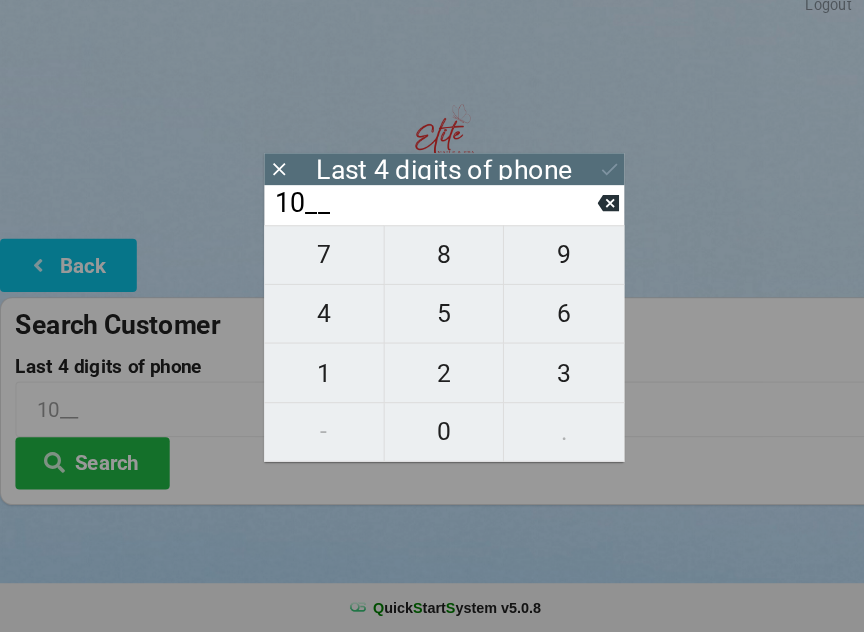 click on "0" at bounding box center (432, 437) 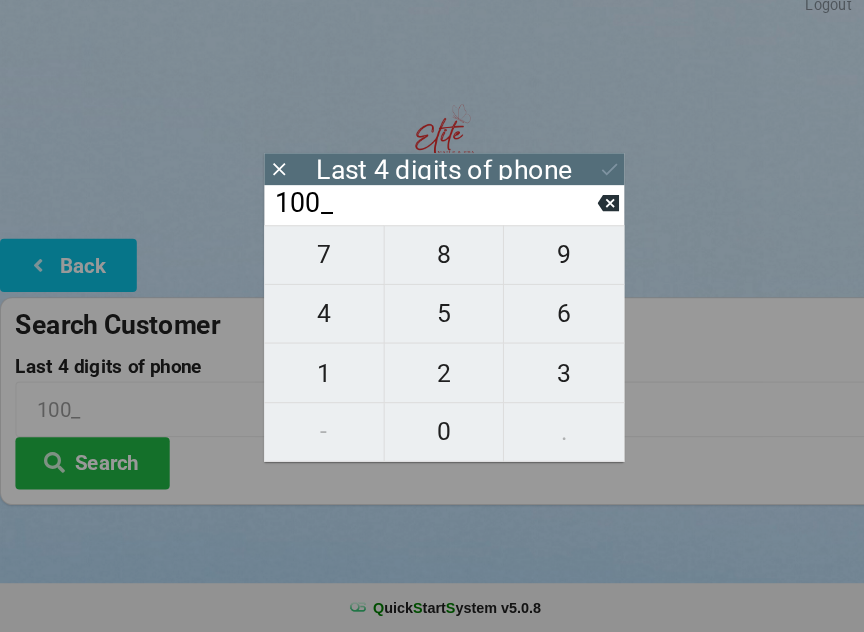 click on "0" at bounding box center (432, 437) 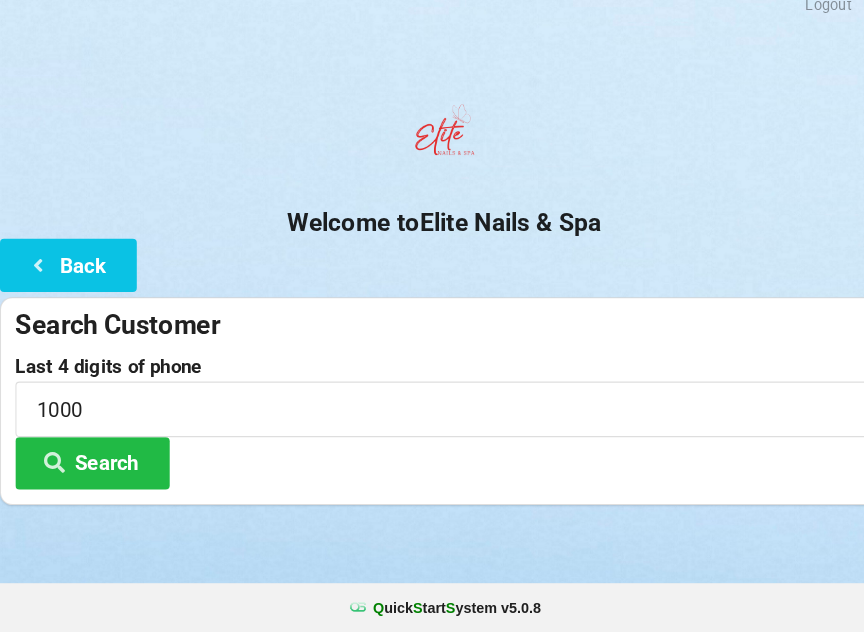 click on "Search" at bounding box center [90, 467] 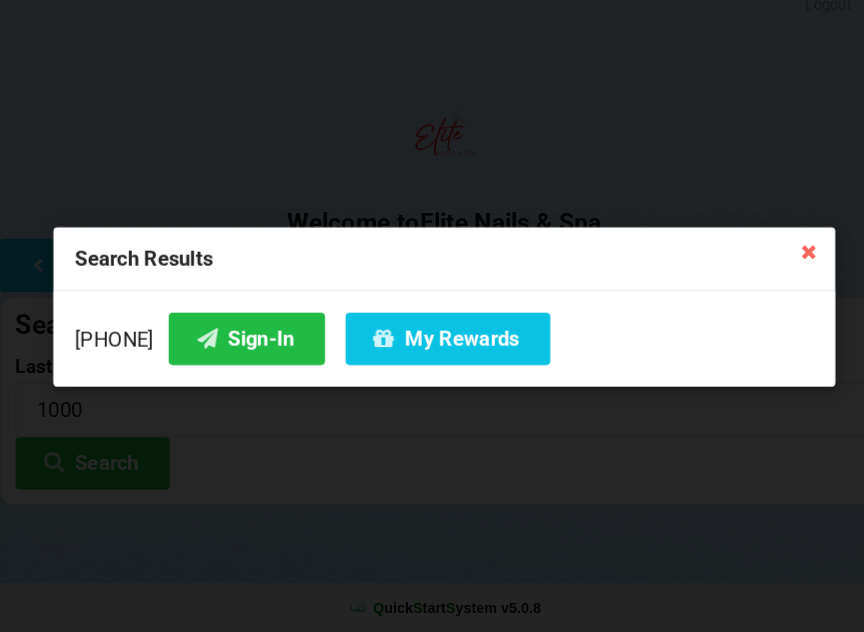 click at bounding box center (786, 261) 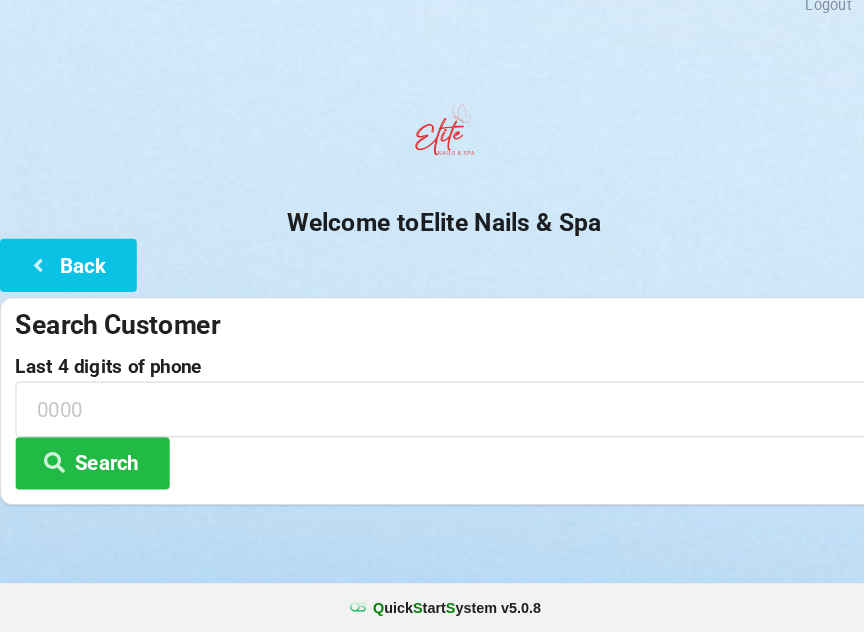 click on "Search" at bounding box center [90, 467] 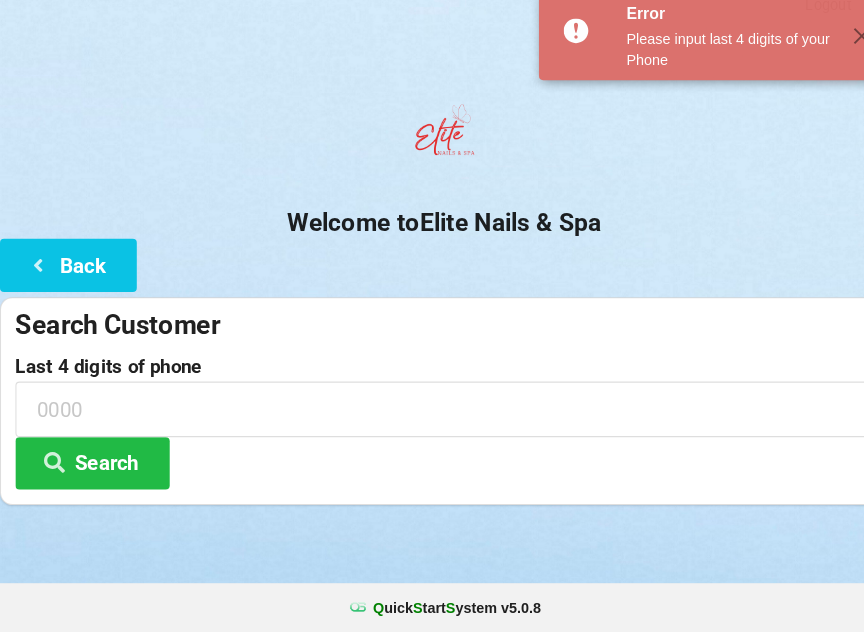 click on "Back" at bounding box center [66, 274] 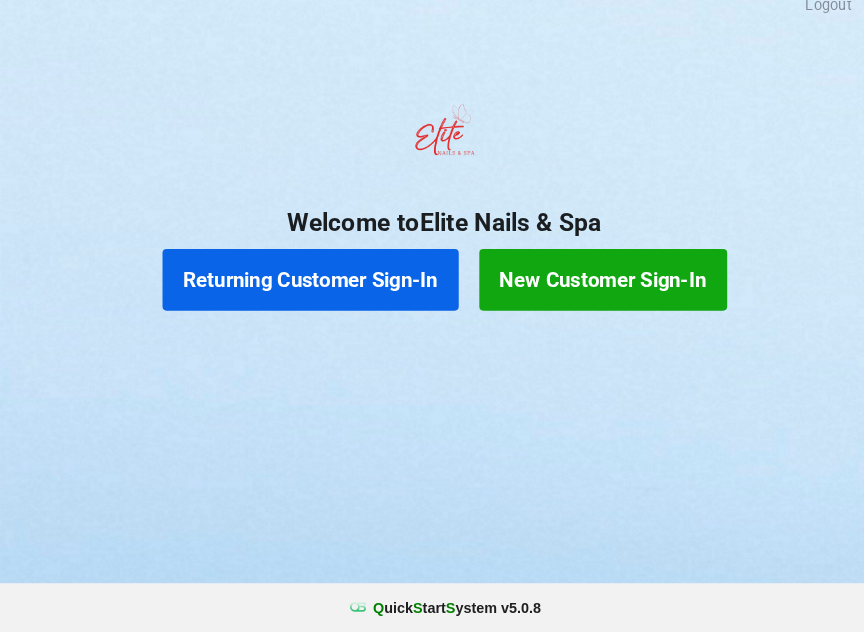 click on "Returning Customer Sign-In" at bounding box center [302, 289] 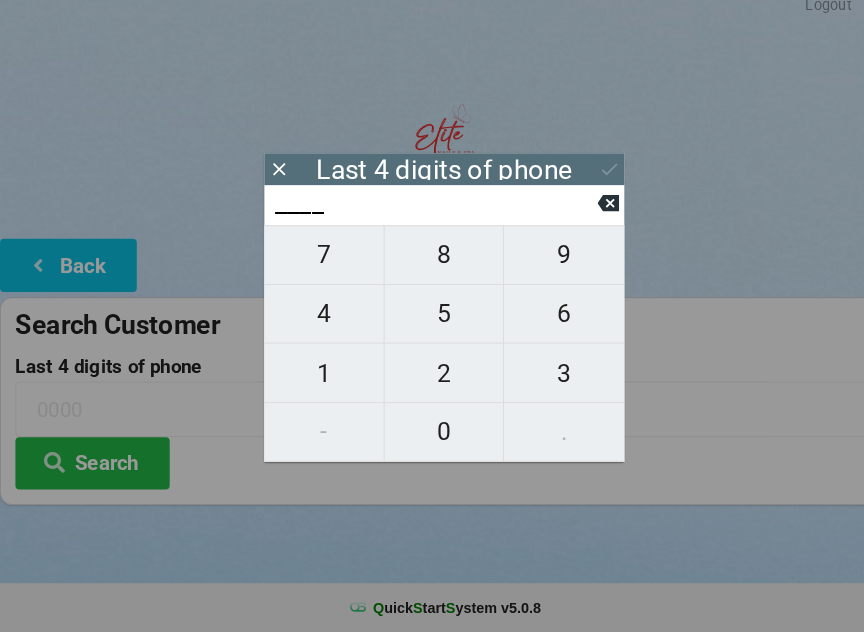 click on "1" at bounding box center (315, 380) 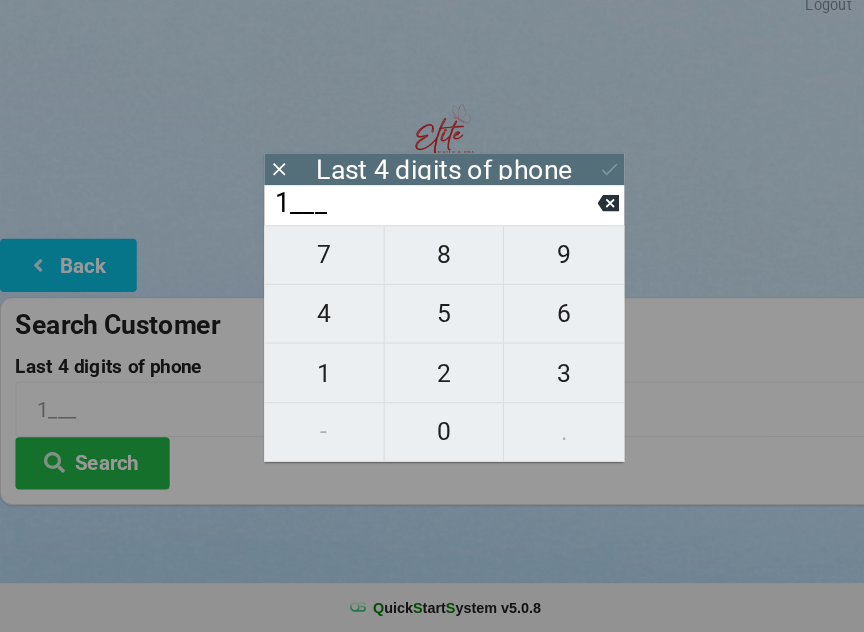 click on "1" at bounding box center [315, 380] 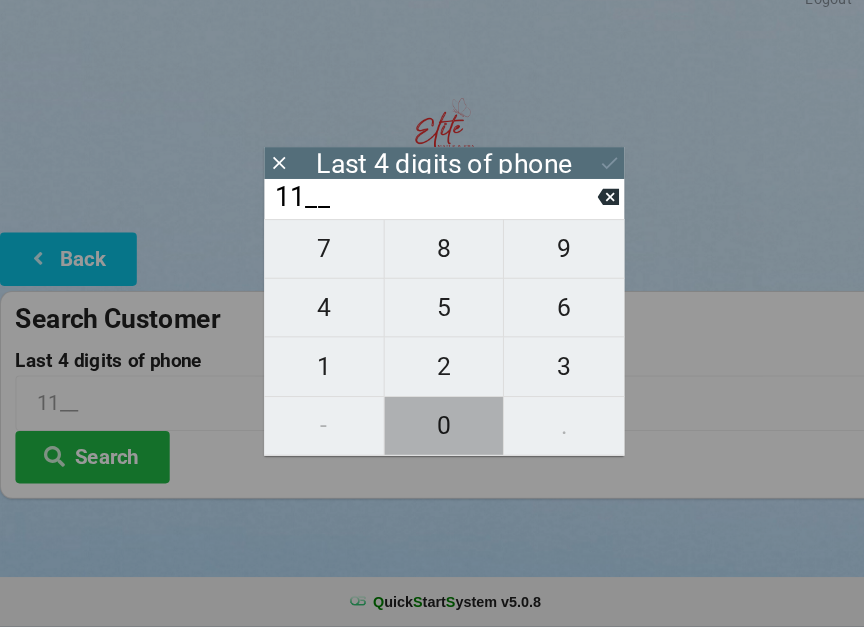 scroll, scrollTop: 0, scrollLeft: 0, axis: both 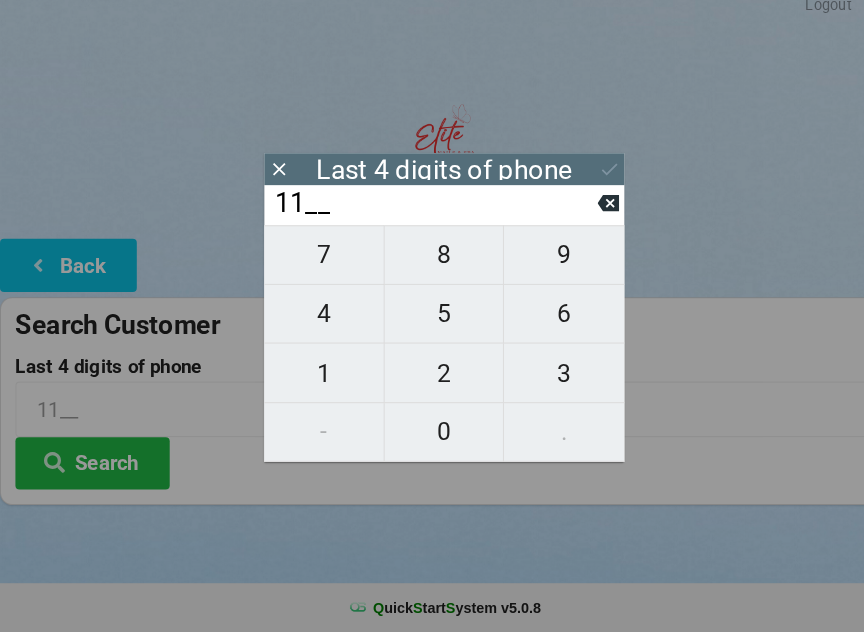 click on "0" at bounding box center (432, 437) 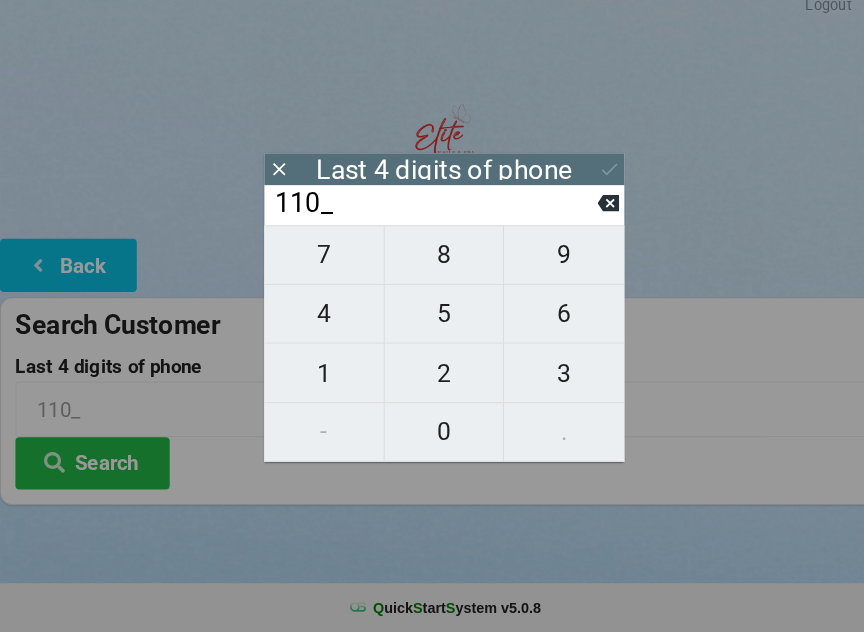 click on "0" at bounding box center [432, 437] 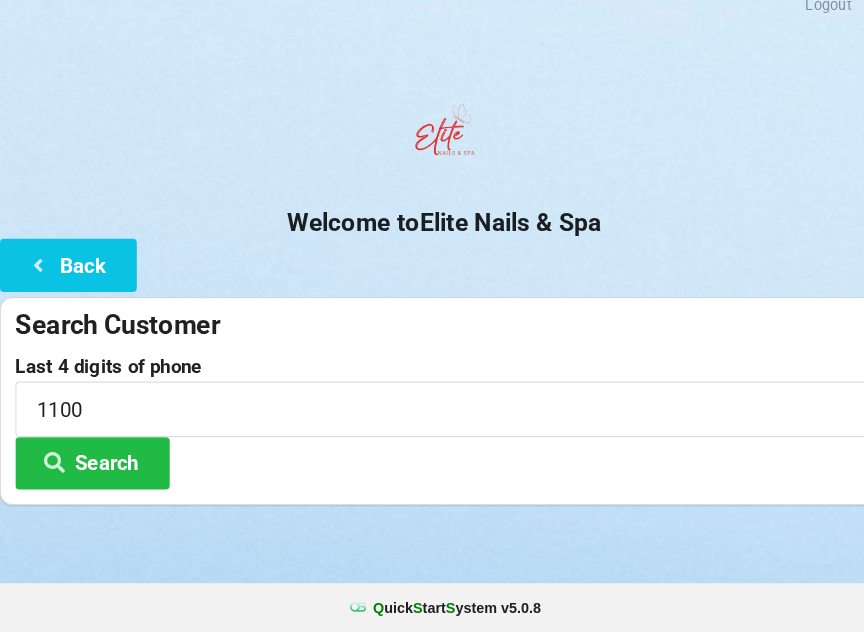 click on "Search" at bounding box center [90, 467] 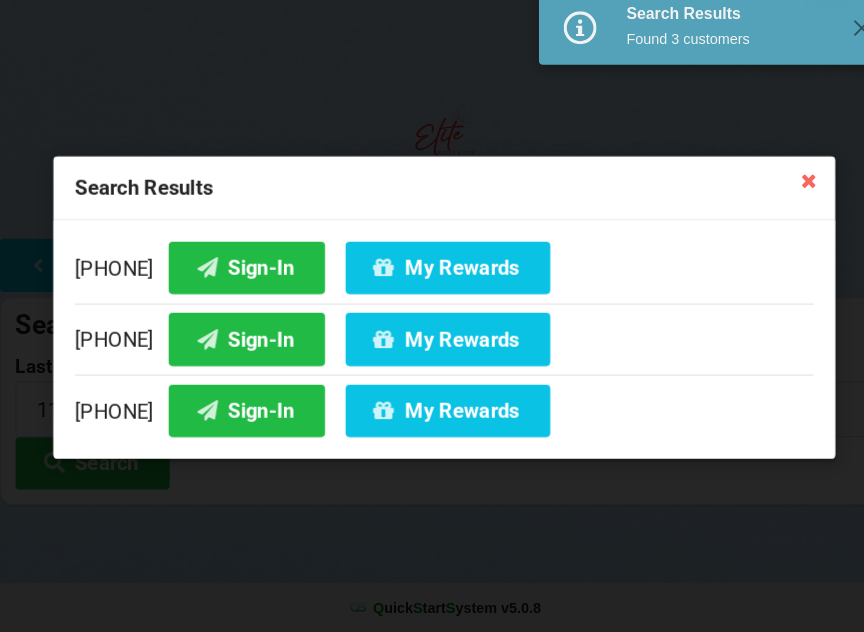 click on "Sign-In" at bounding box center (240, 346) 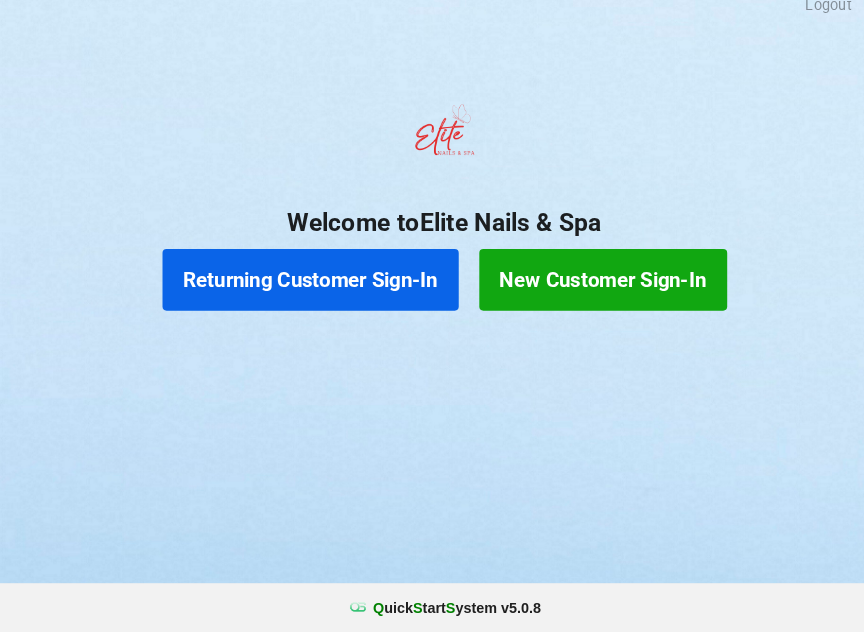 click on "Returning Customer Sign-In" at bounding box center (302, 289) 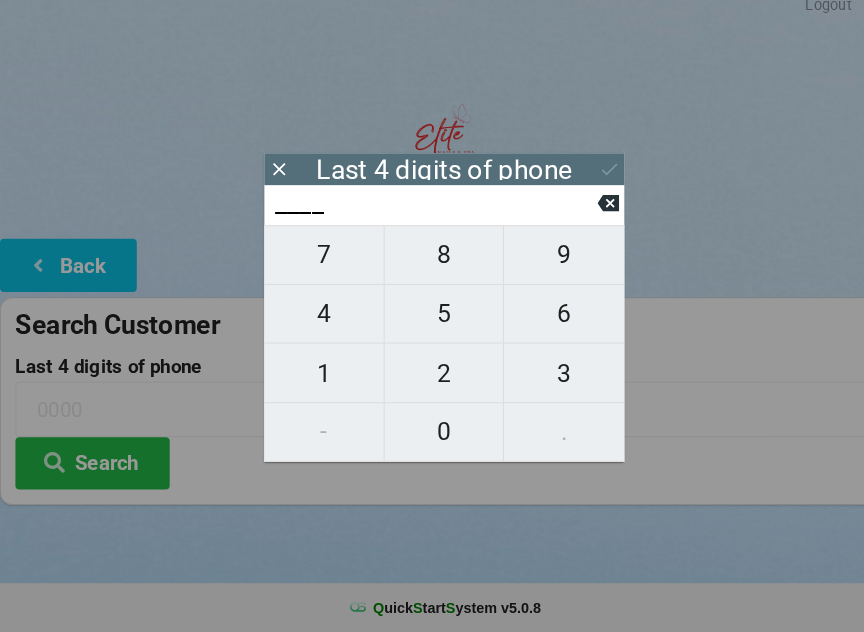 click on "3" at bounding box center (548, 380) 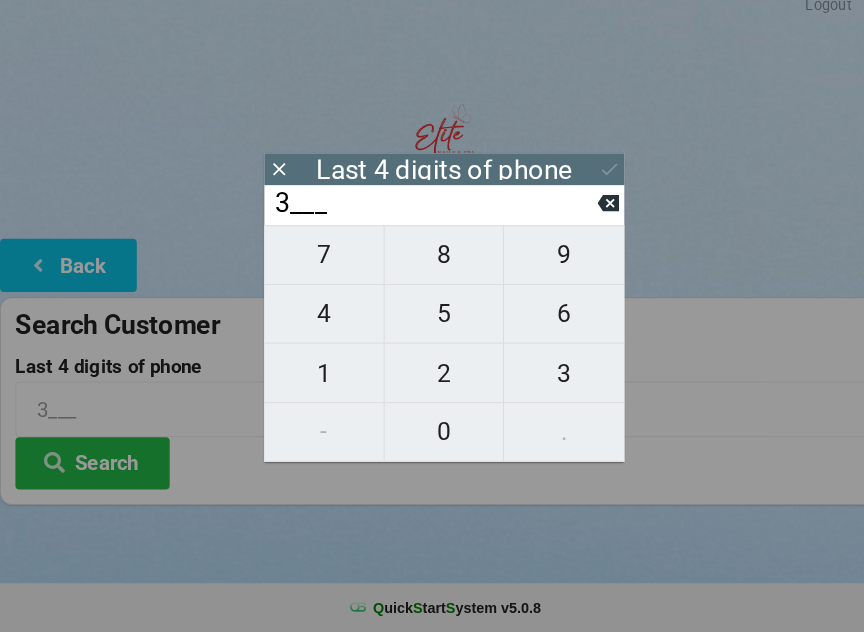 click on "0" at bounding box center (432, 437) 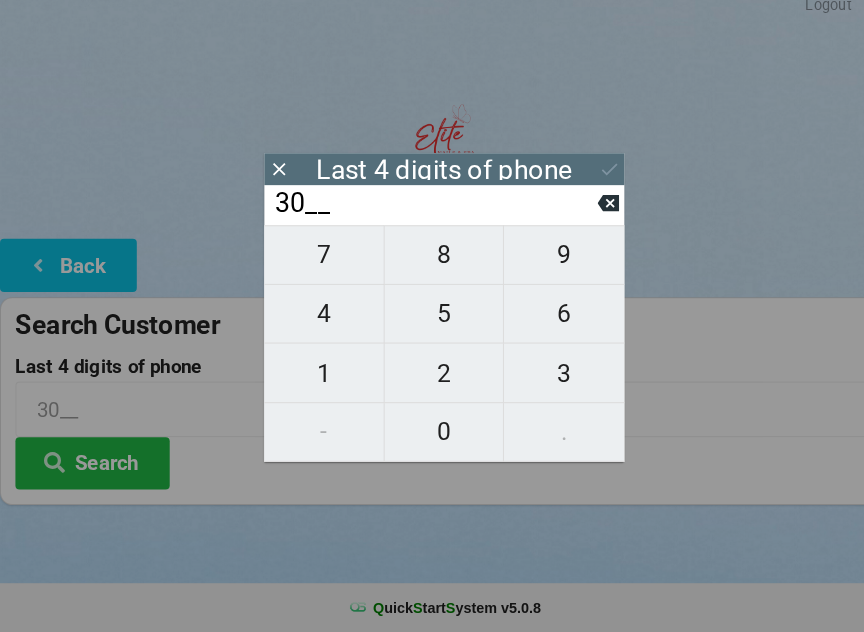 click on "5" at bounding box center (432, 322) 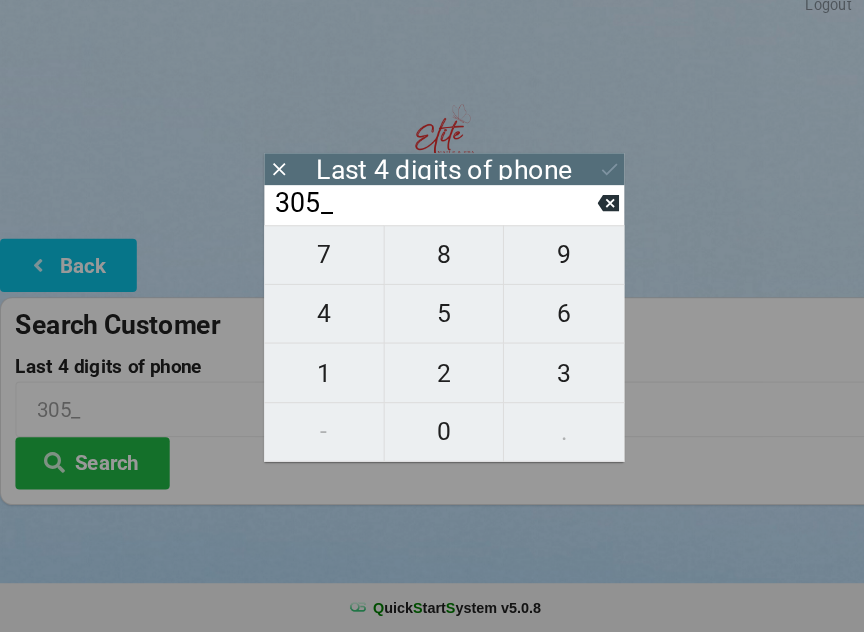 click on "5" at bounding box center [432, 322] 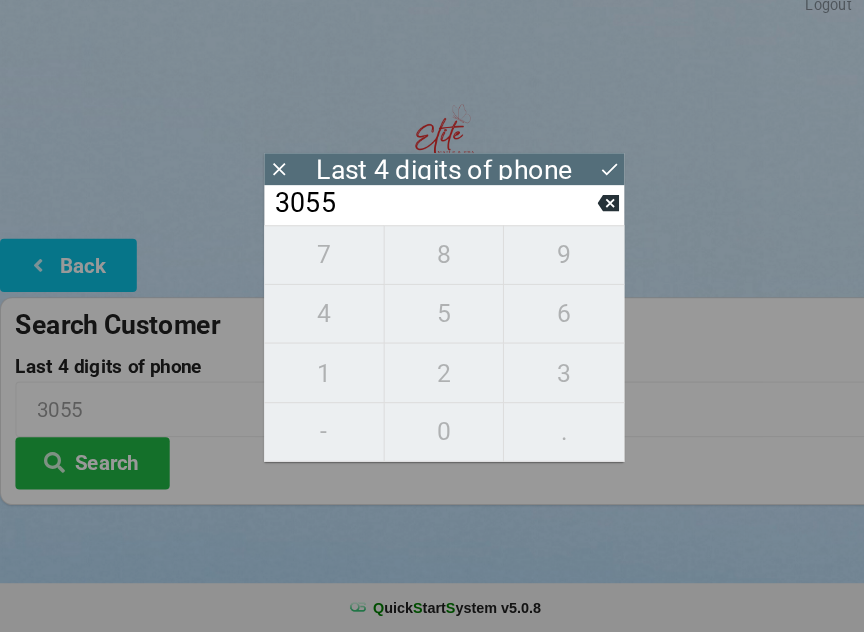 click on "7 8 9 4 5 6 1 2 3 - 0 ." at bounding box center [432, 351] 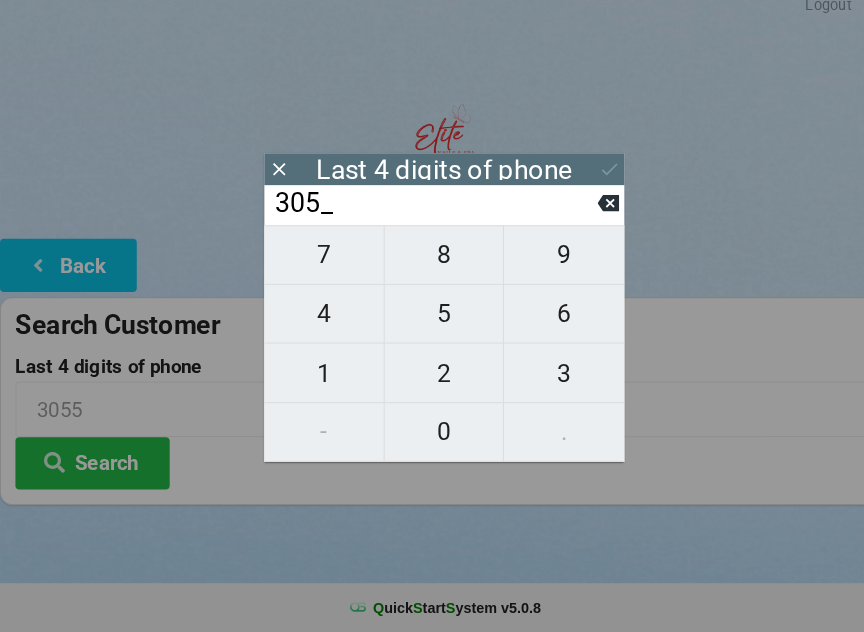 click on "305_" at bounding box center [423, 215] 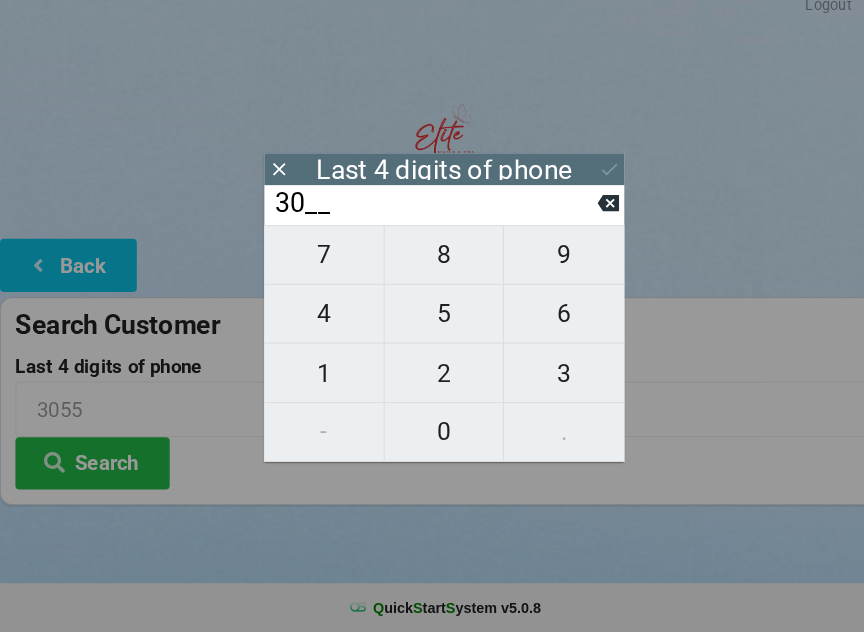 click on "30__" at bounding box center (423, 215) 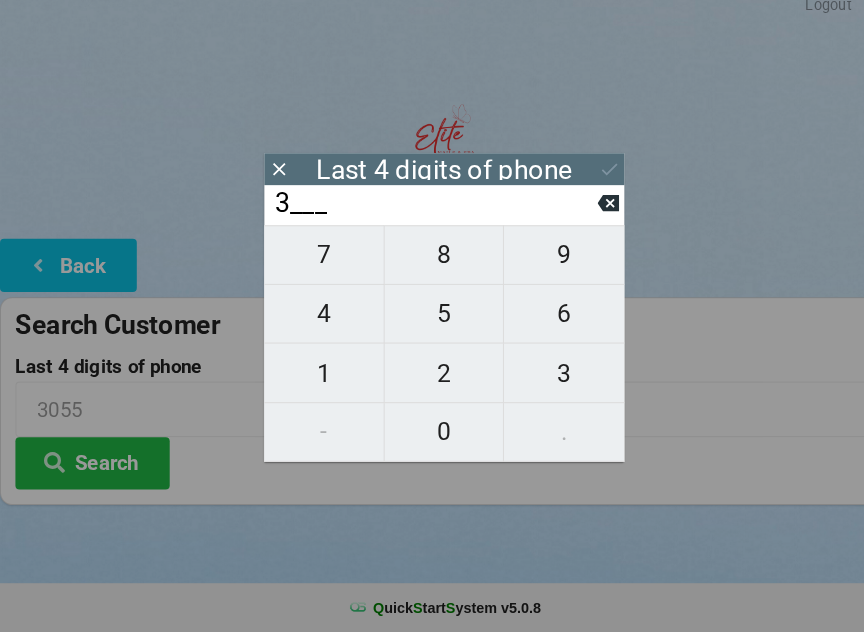 click at bounding box center (591, 214) 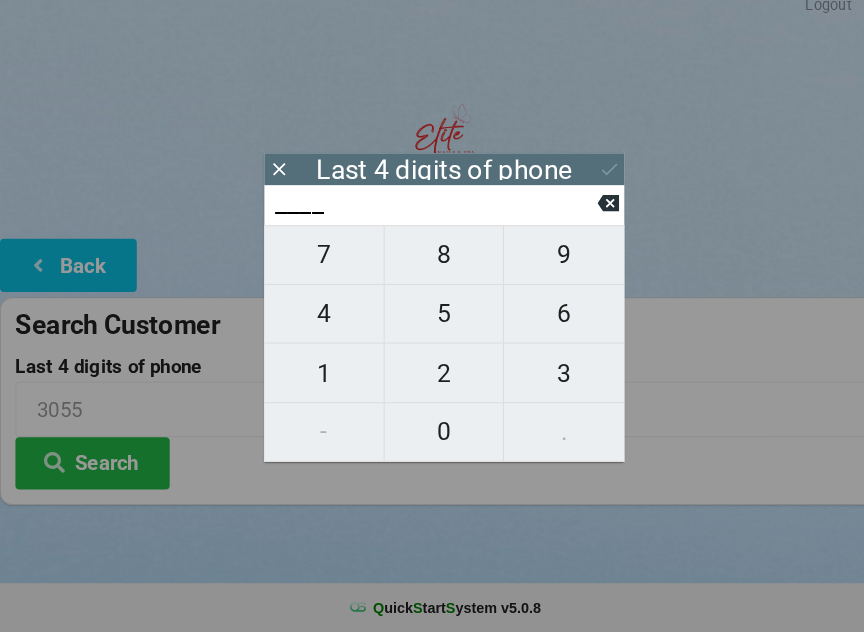 click on "5" at bounding box center [432, 322] 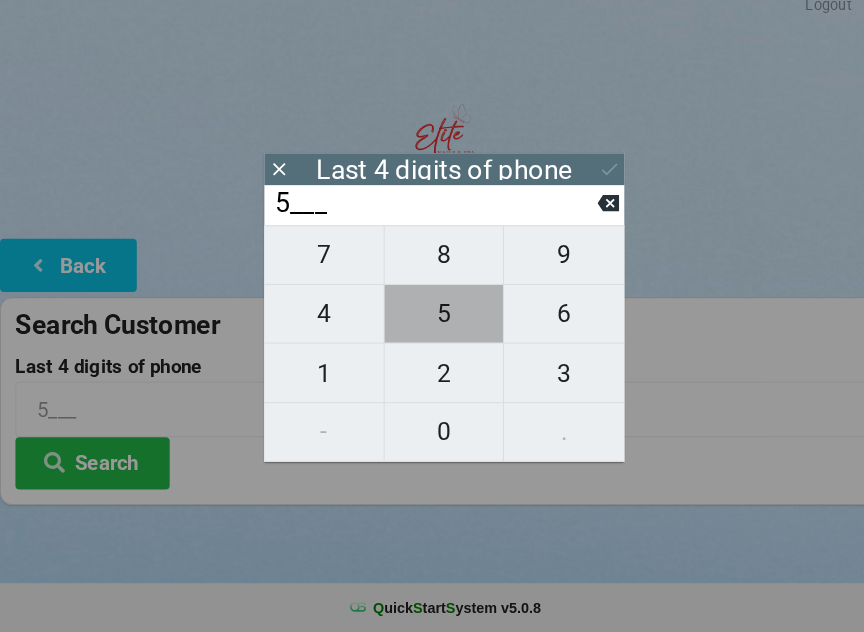 click on "5" at bounding box center (432, 322) 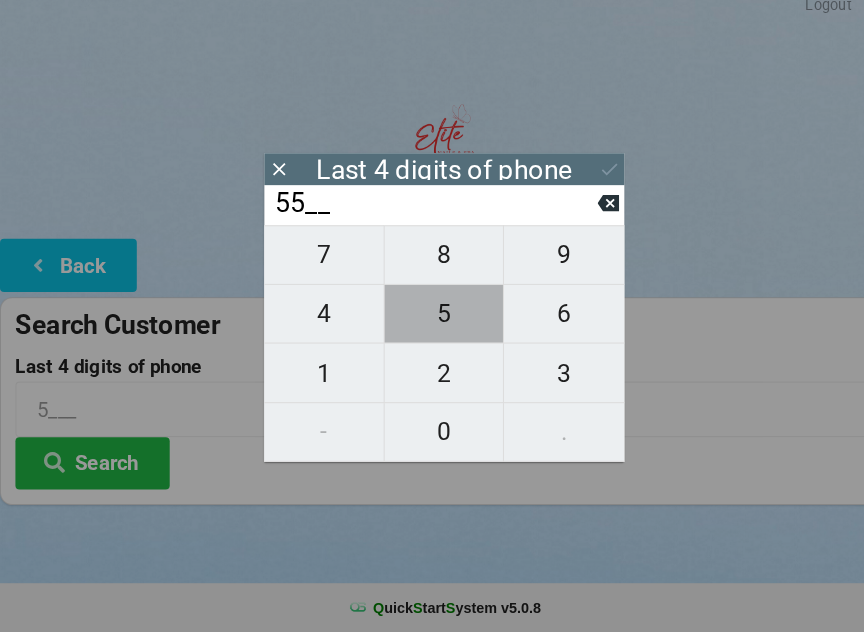 type on "55__" 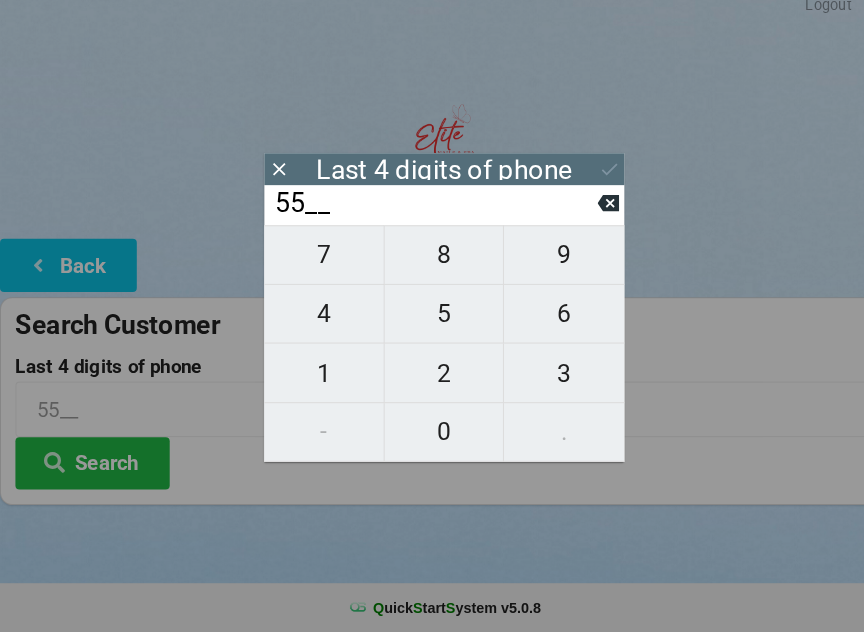 click on "3" at bounding box center (548, 380) 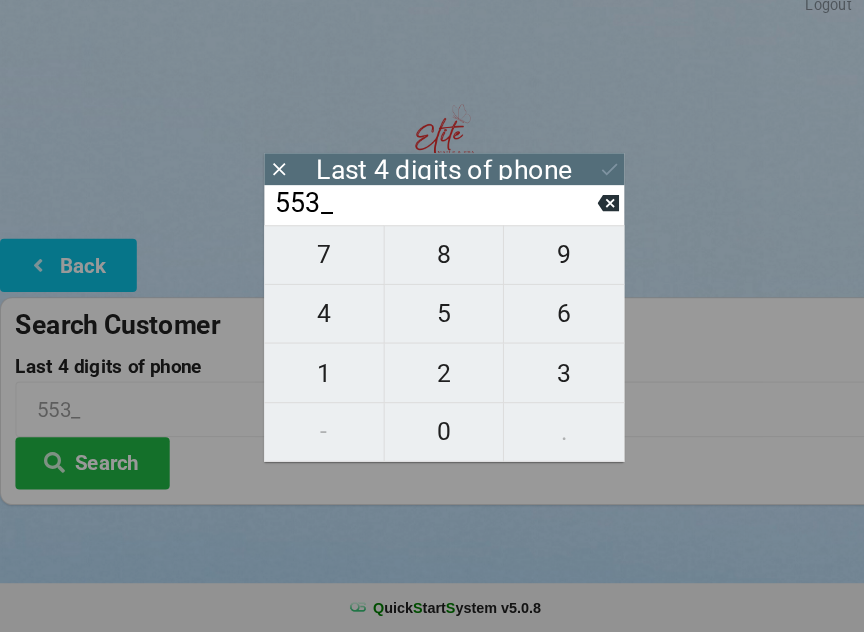 click on "9" at bounding box center (548, 265) 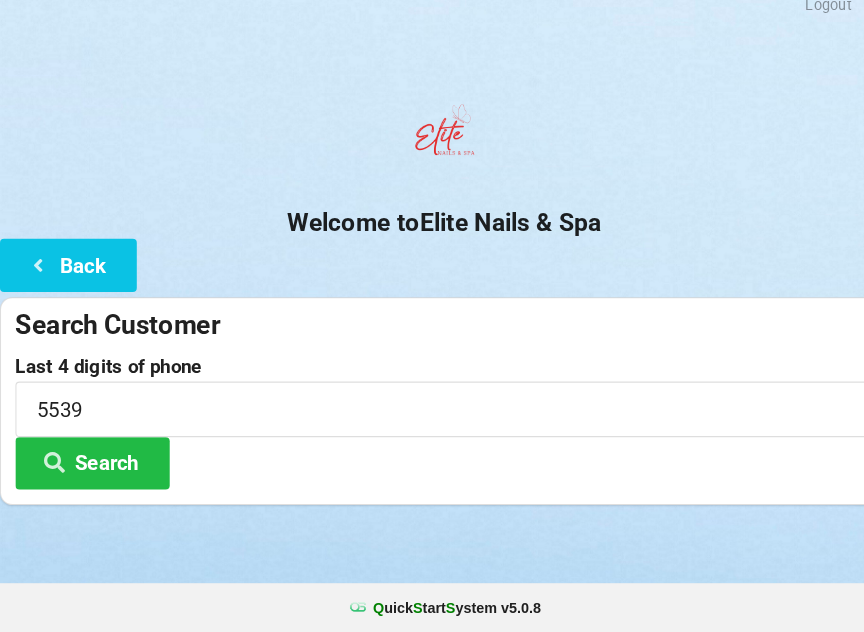 click at bounding box center (432, 151) 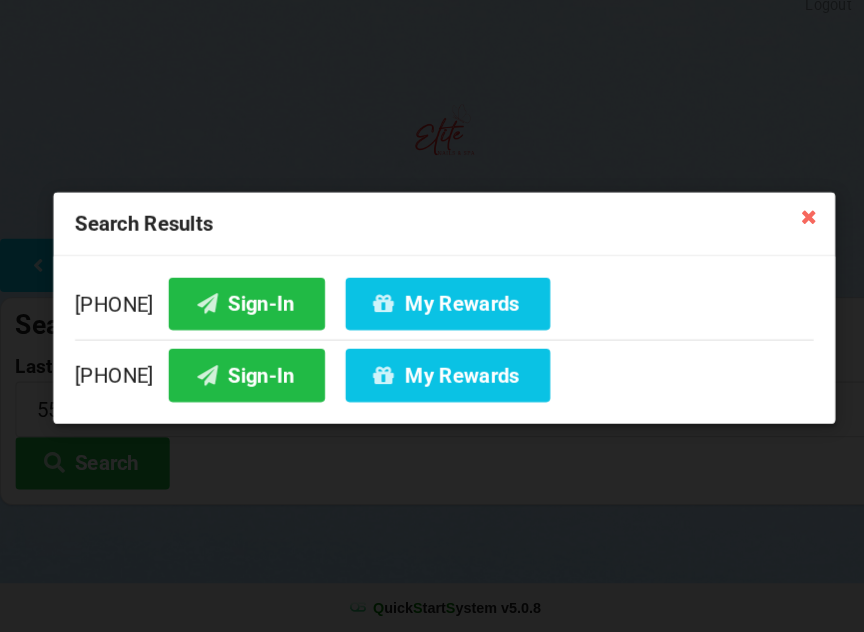 click on "Sign-In" at bounding box center (240, 311) 